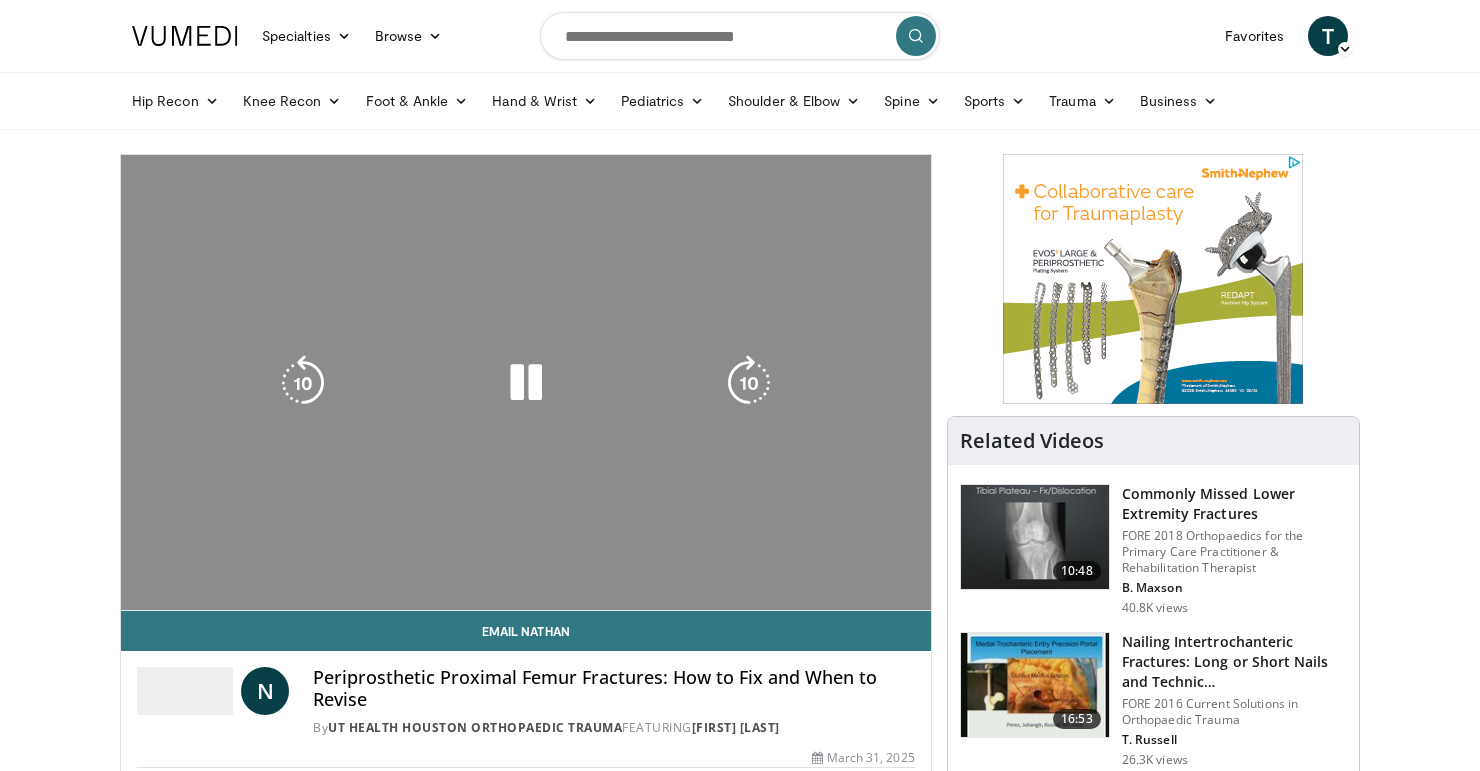scroll, scrollTop: 0, scrollLeft: 0, axis: both 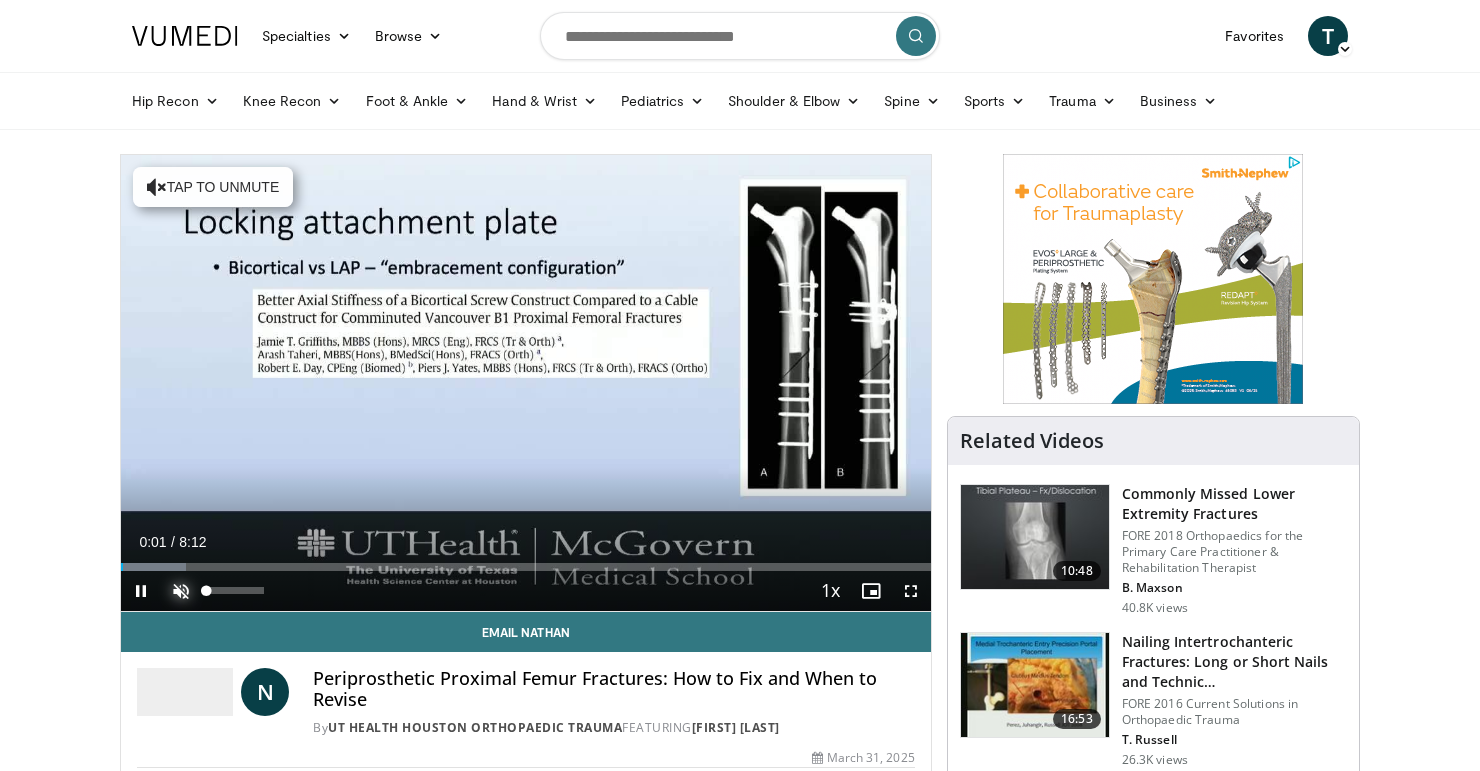 click at bounding box center [181, 591] 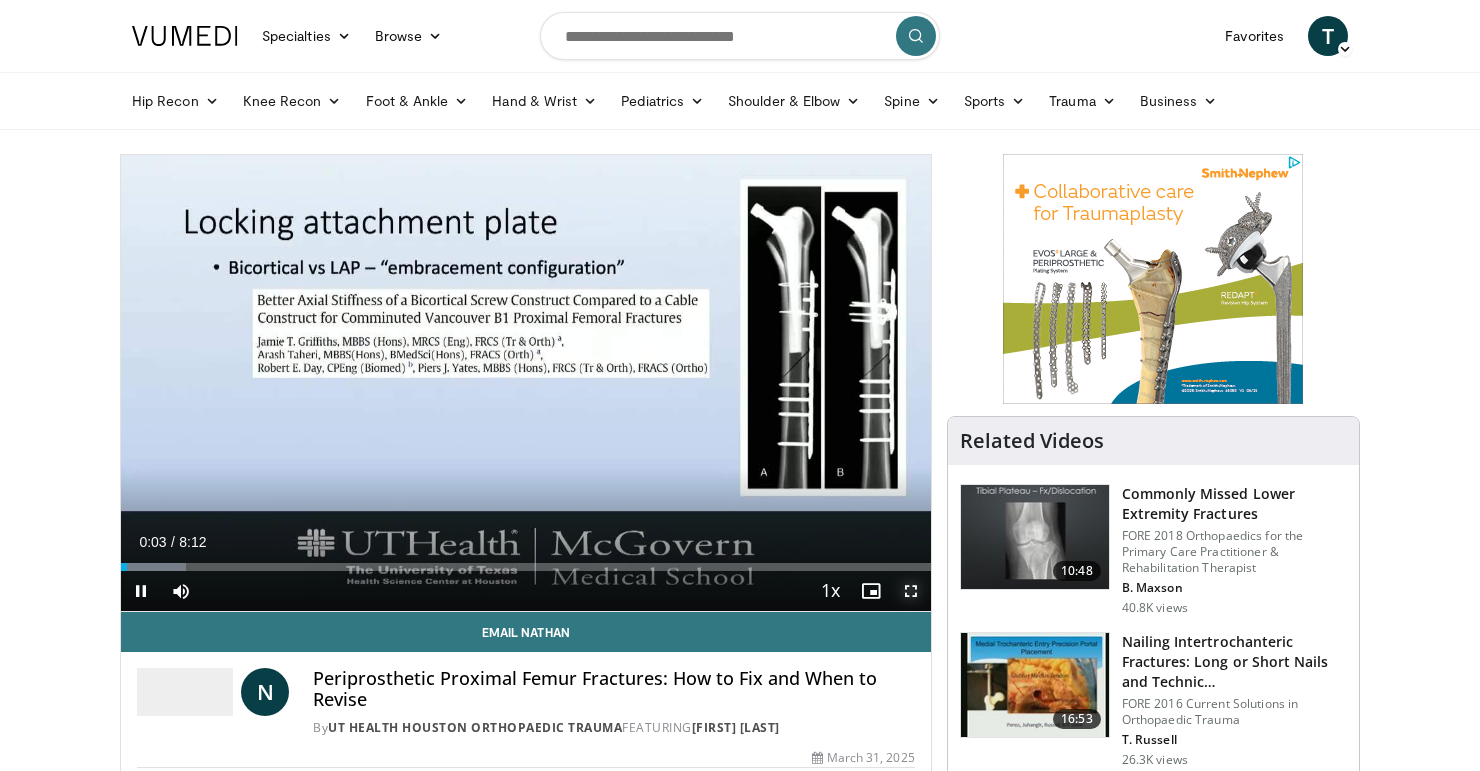click at bounding box center (911, 591) 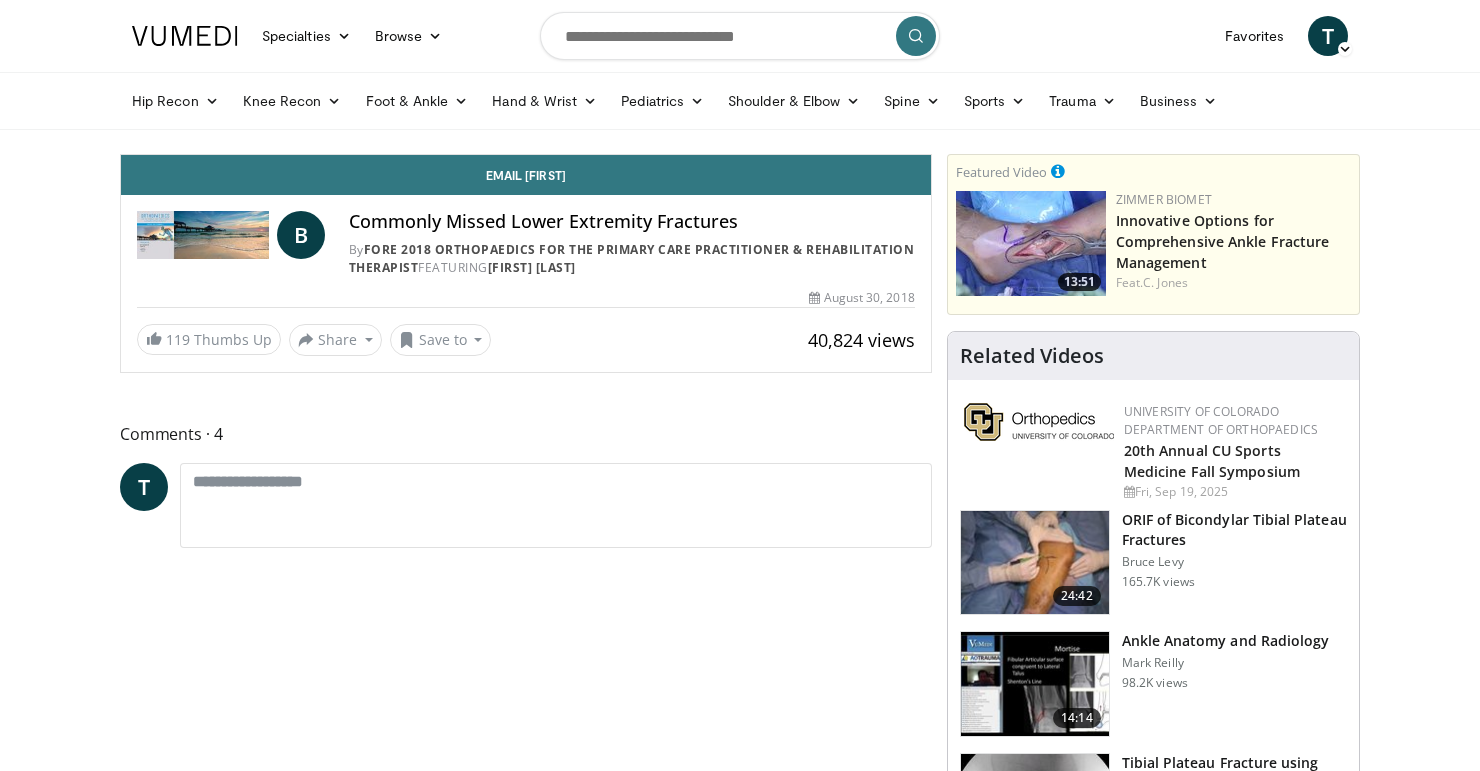 scroll, scrollTop: 0, scrollLeft: 0, axis: both 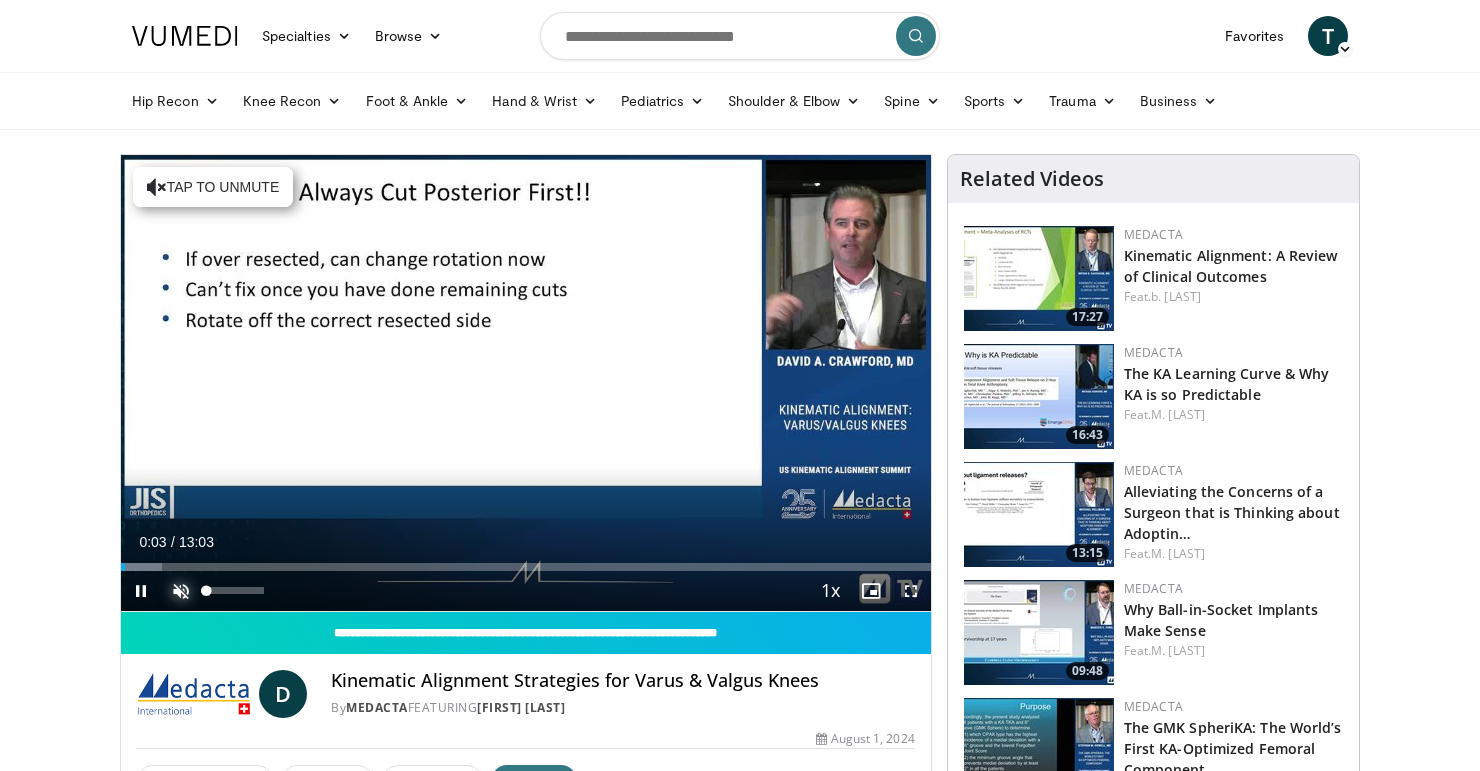 click at bounding box center (181, 591) 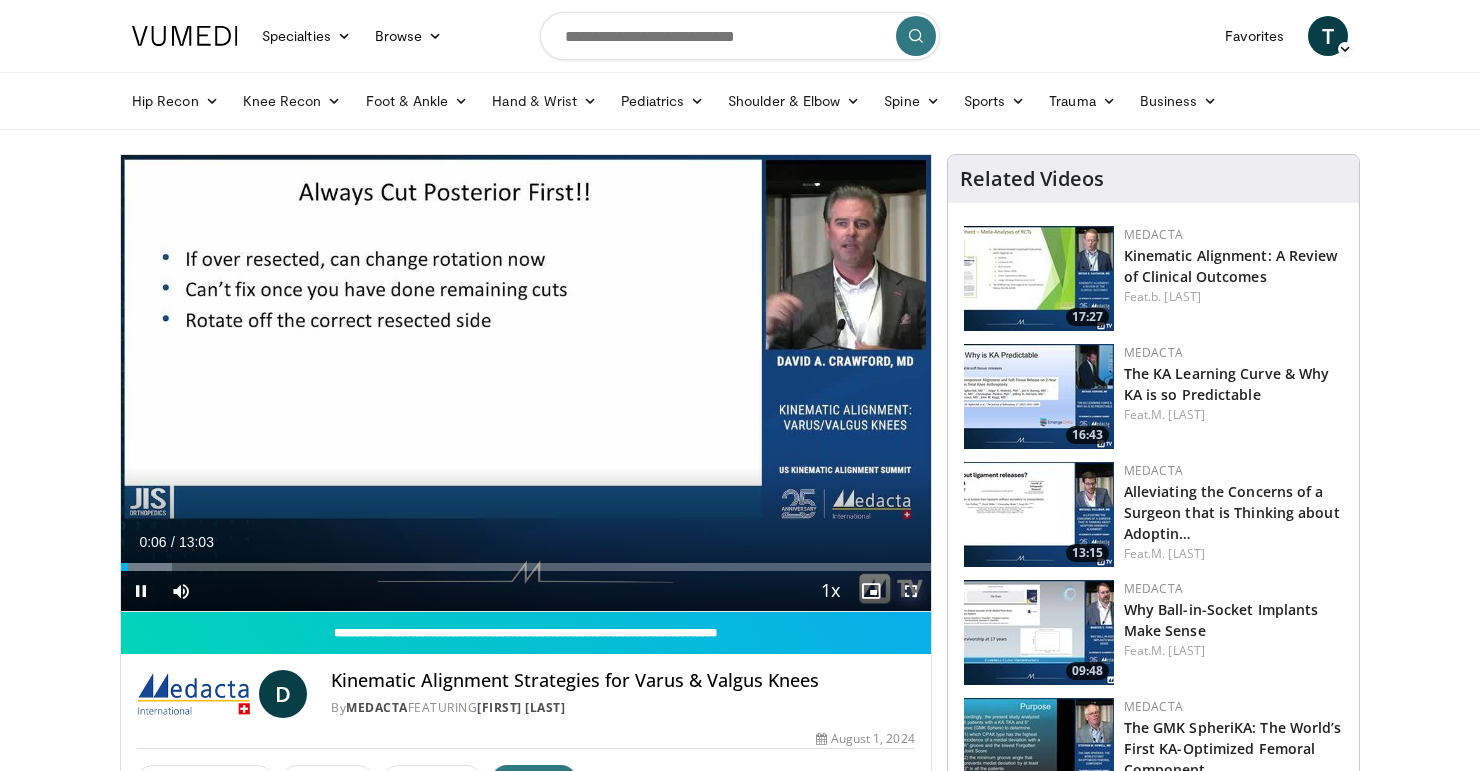 click at bounding box center [911, 591] 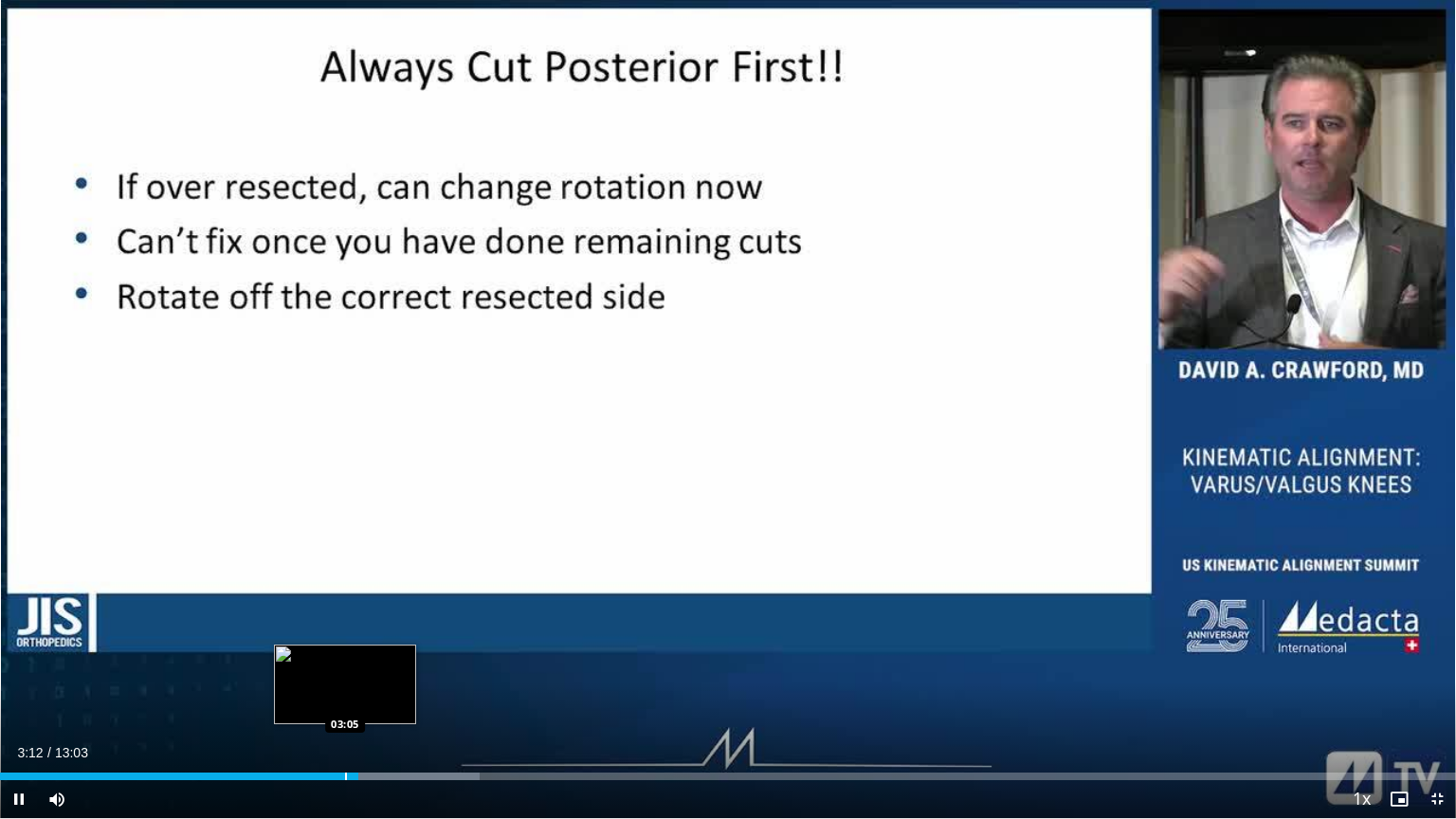click at bounding box center (346, 776) 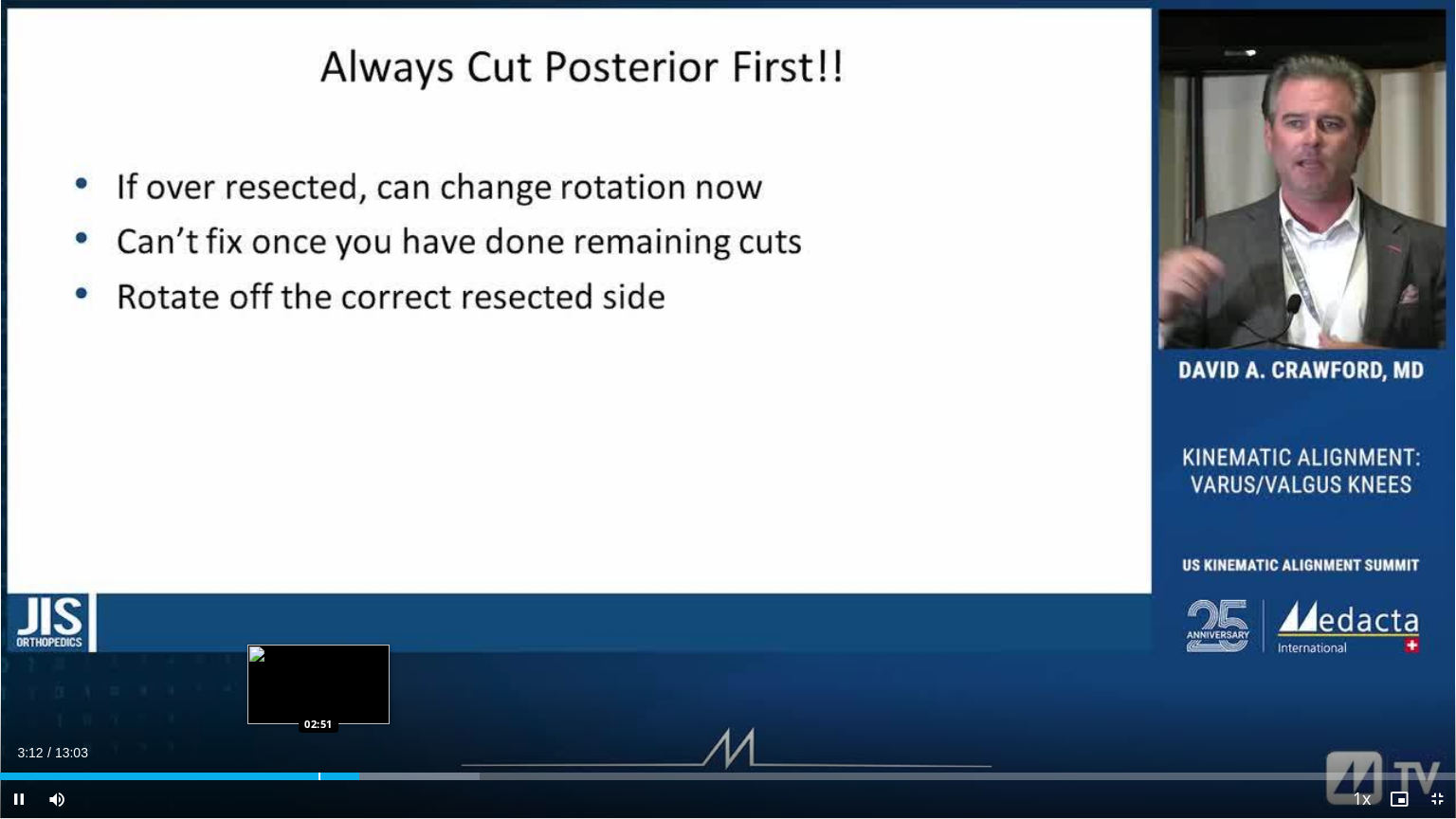 click at bounding box center (319, 776) 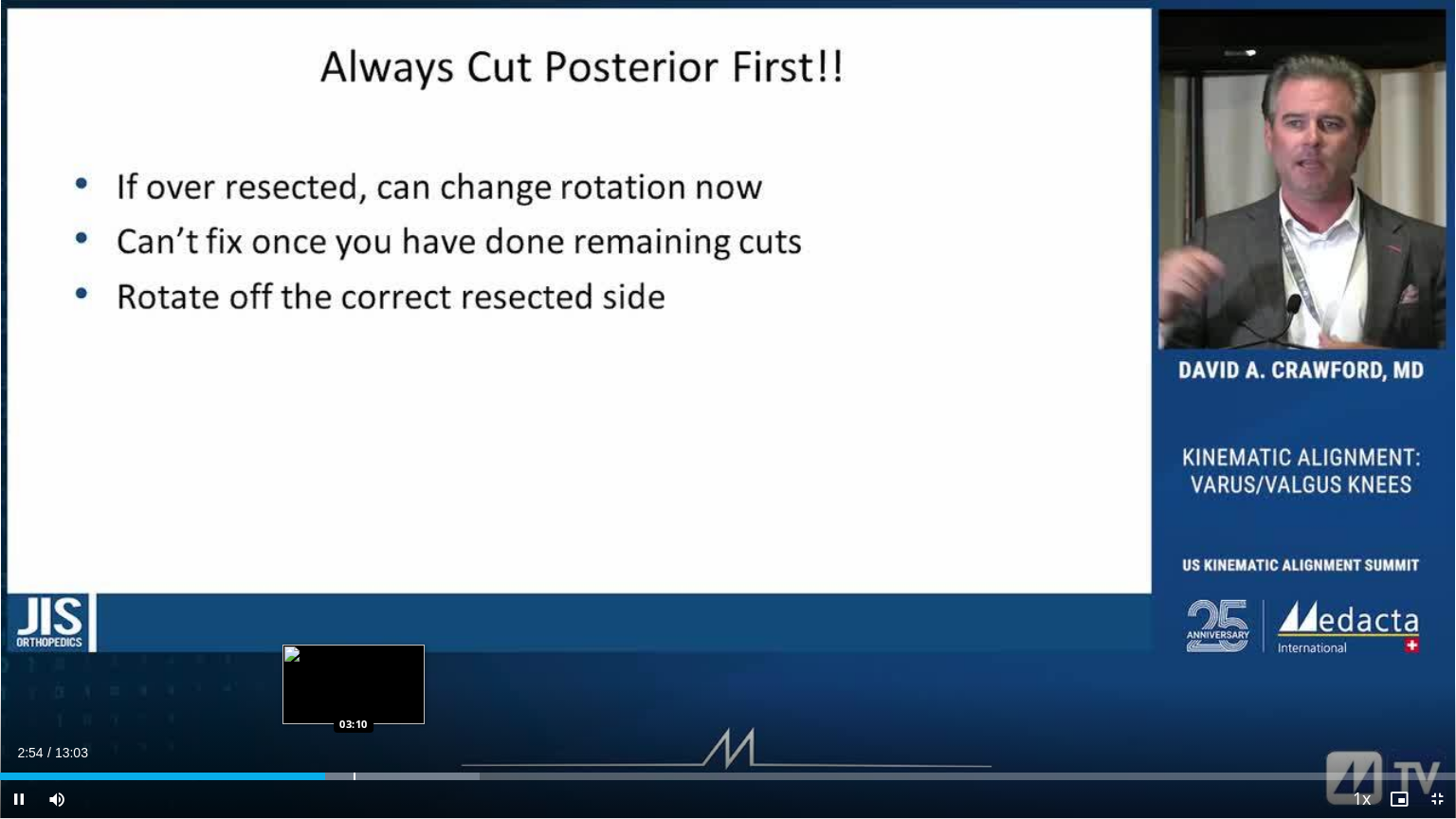 click at bounding box center (355, 776) 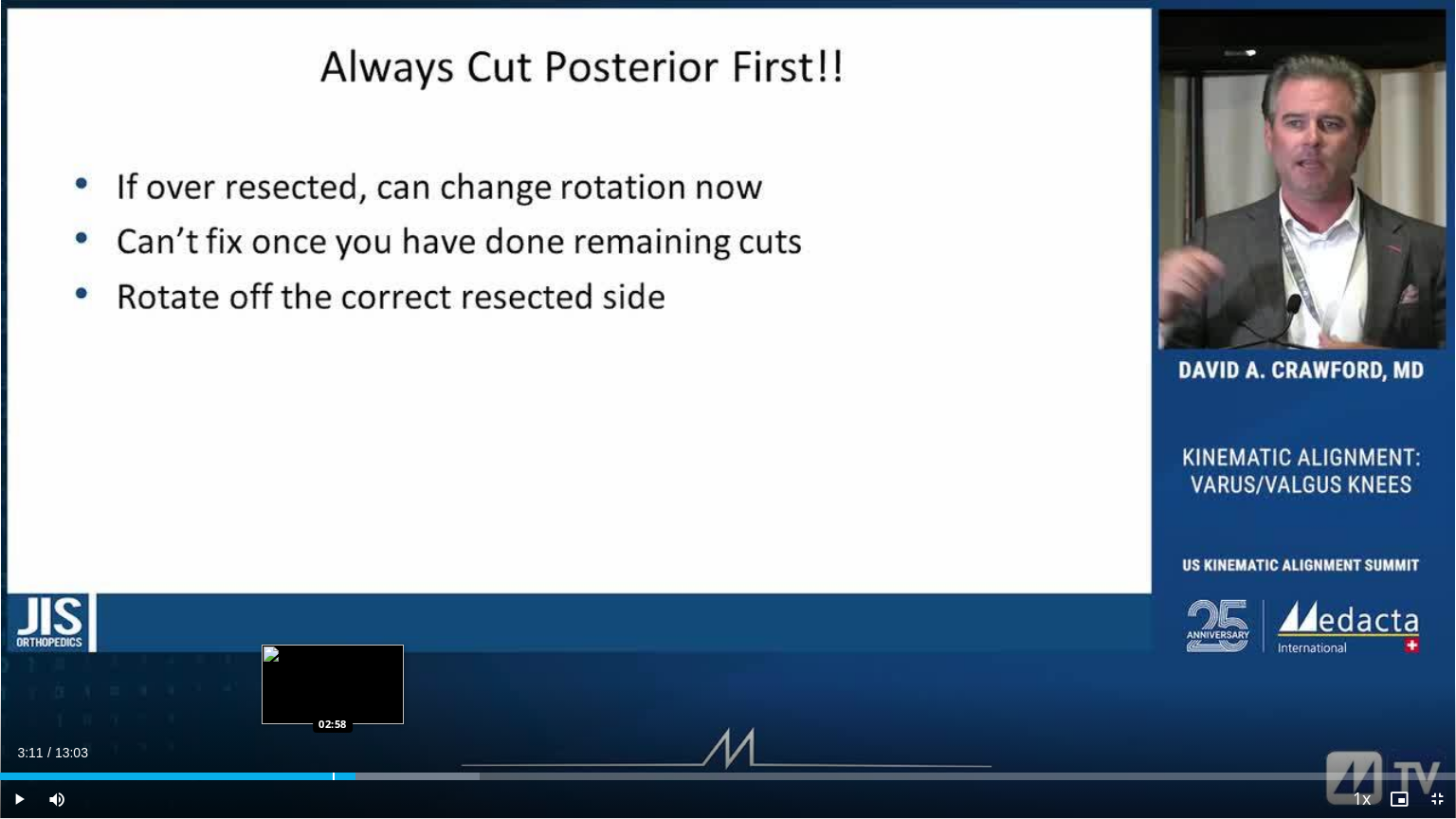 click at bounding box center (334, 776) 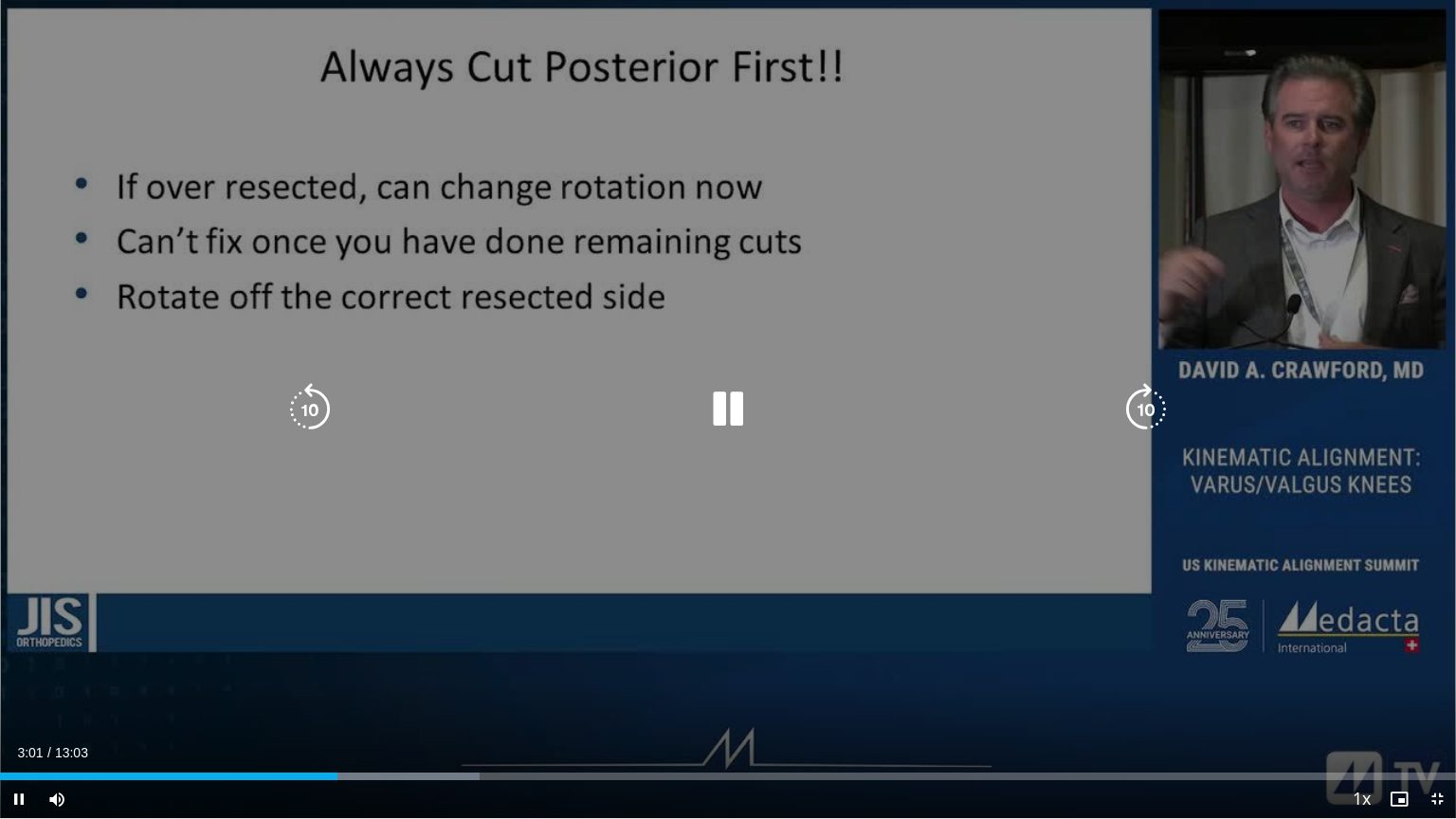 click on "10 seconds
Tap to unmute" at bounding box center [728, 409] 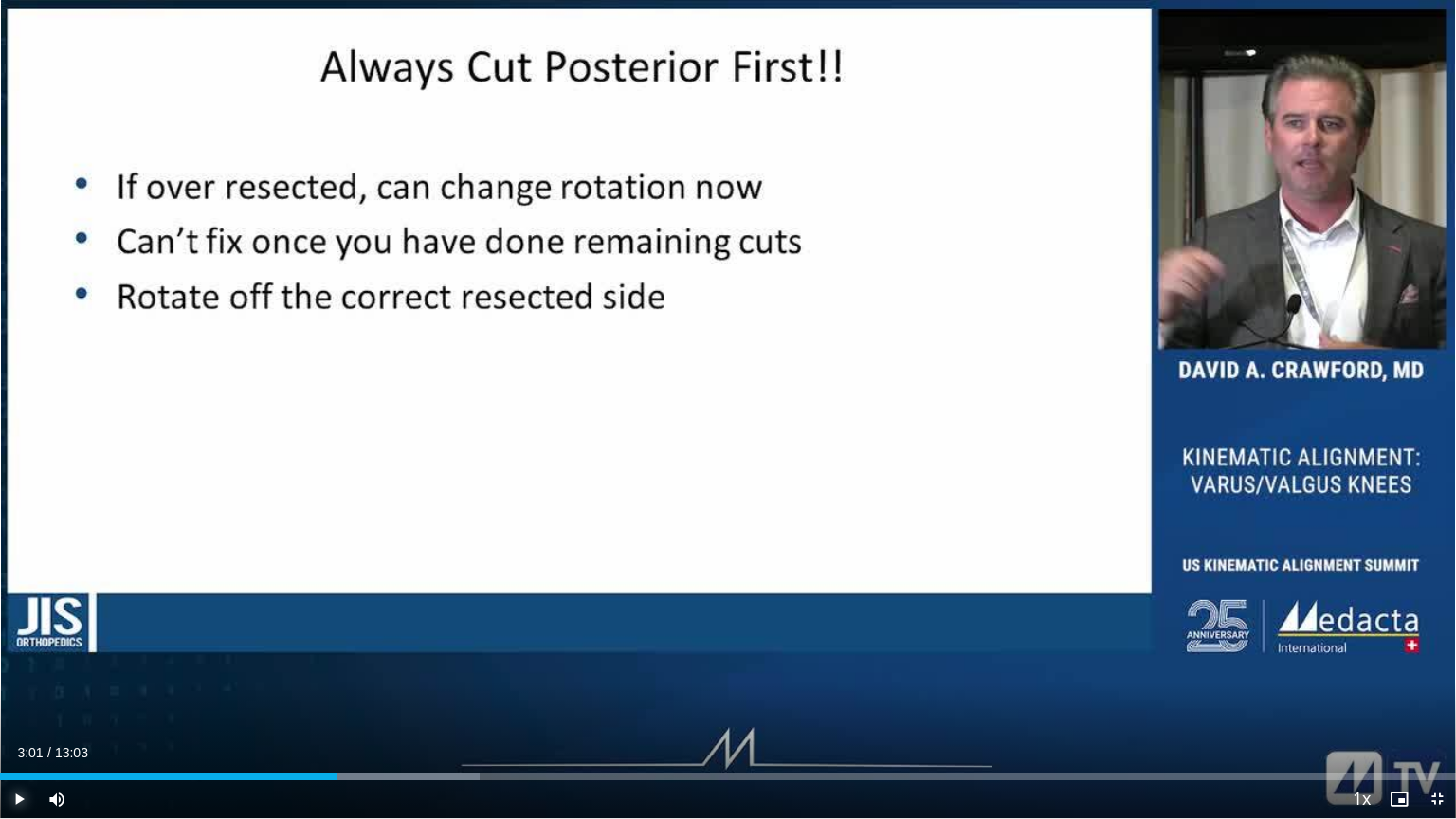 click at bounding box center [19, 799] 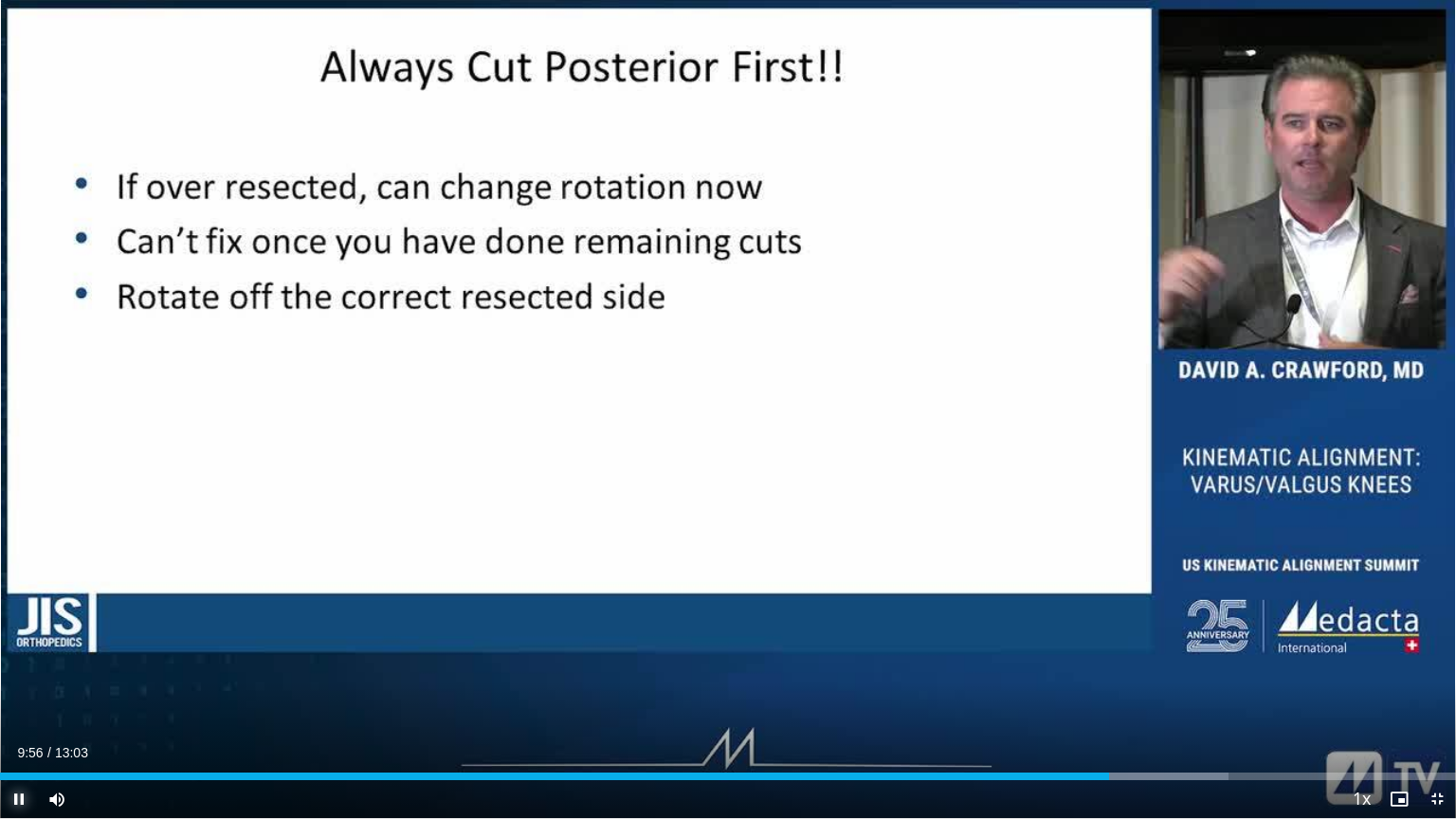 click at bounding box center (19, 799) 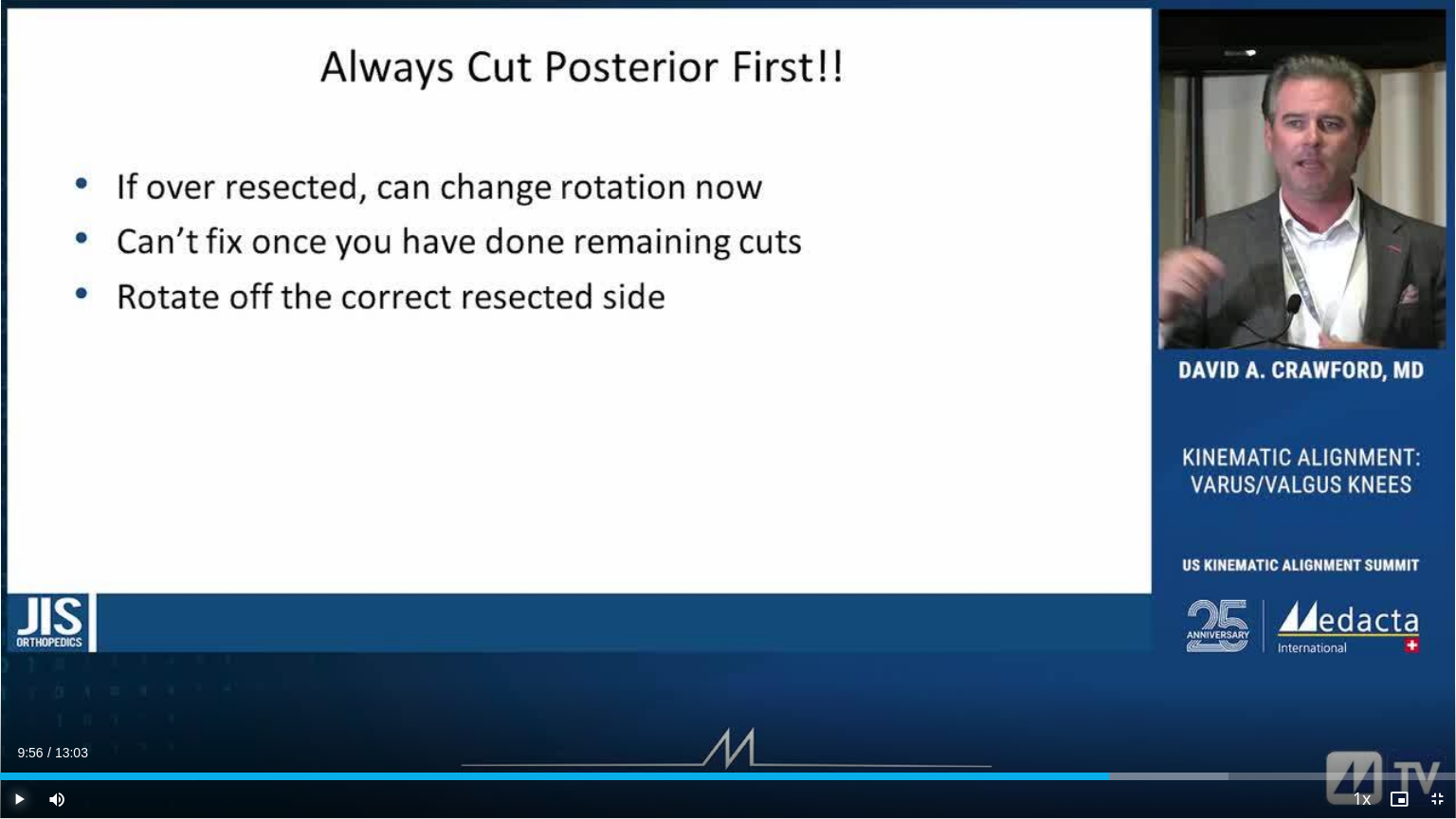 click at bounding box center [19, 799] 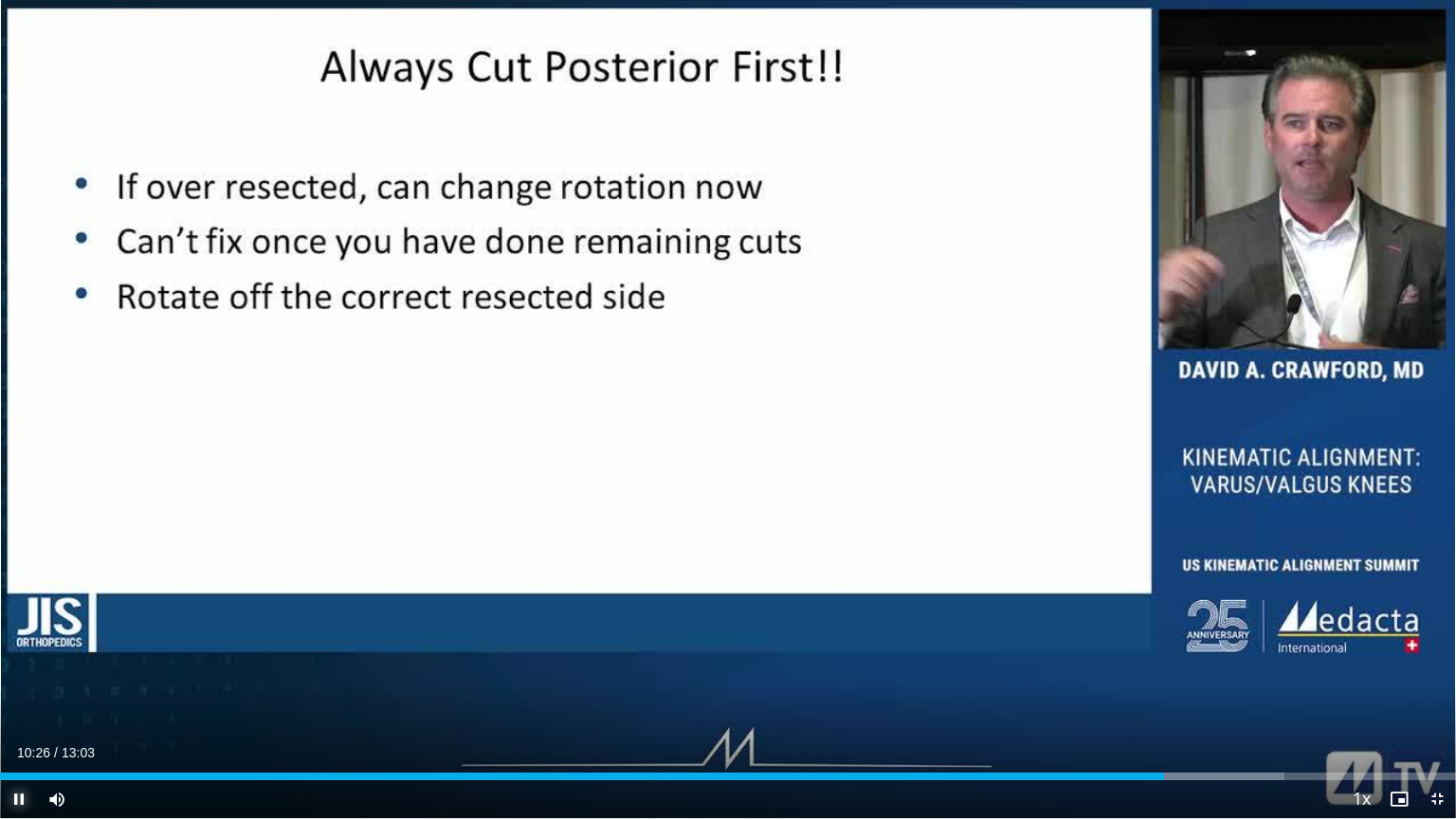 click at bounding box center [19, 799] 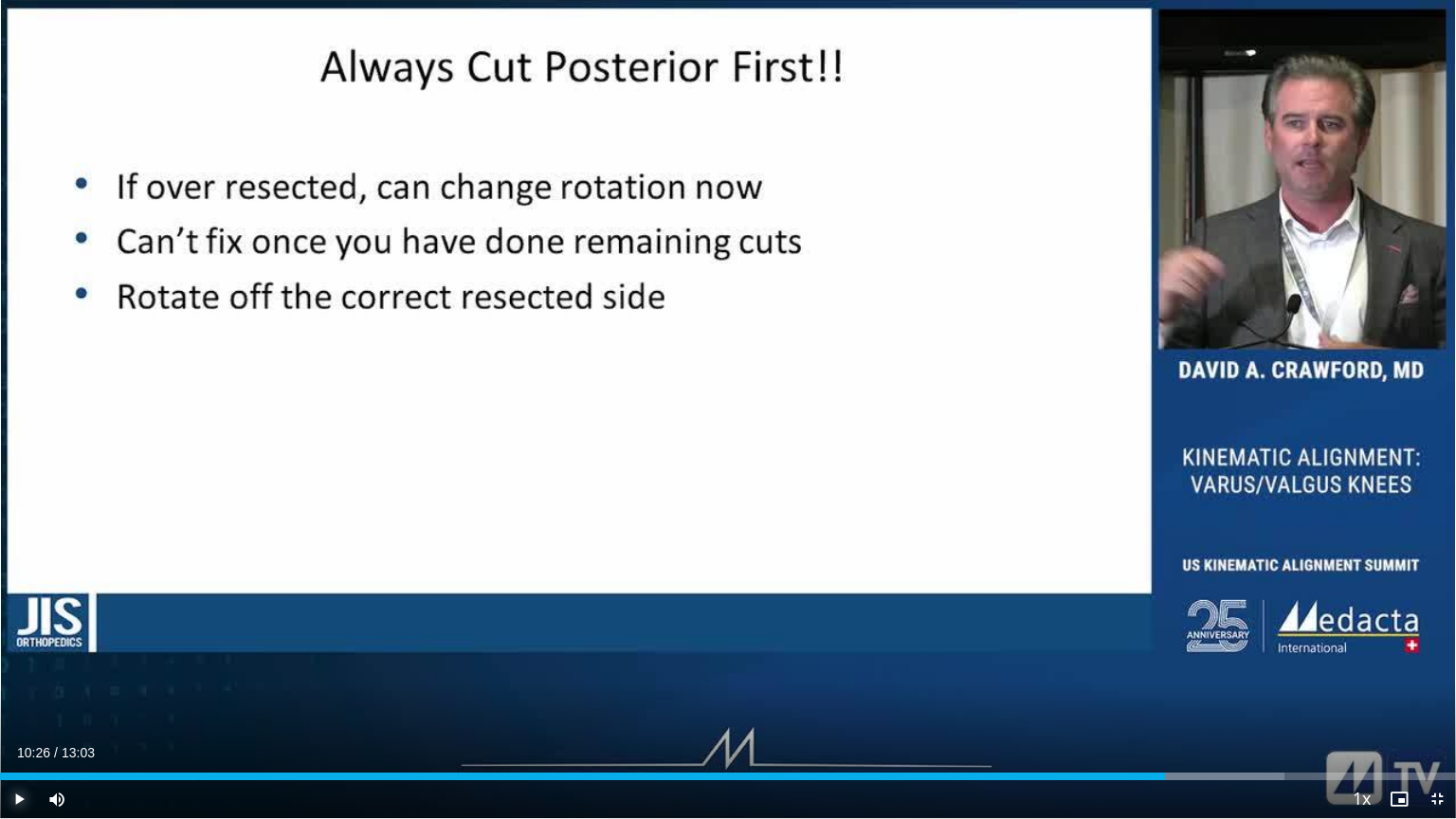 click at bounding box center [19, 799] 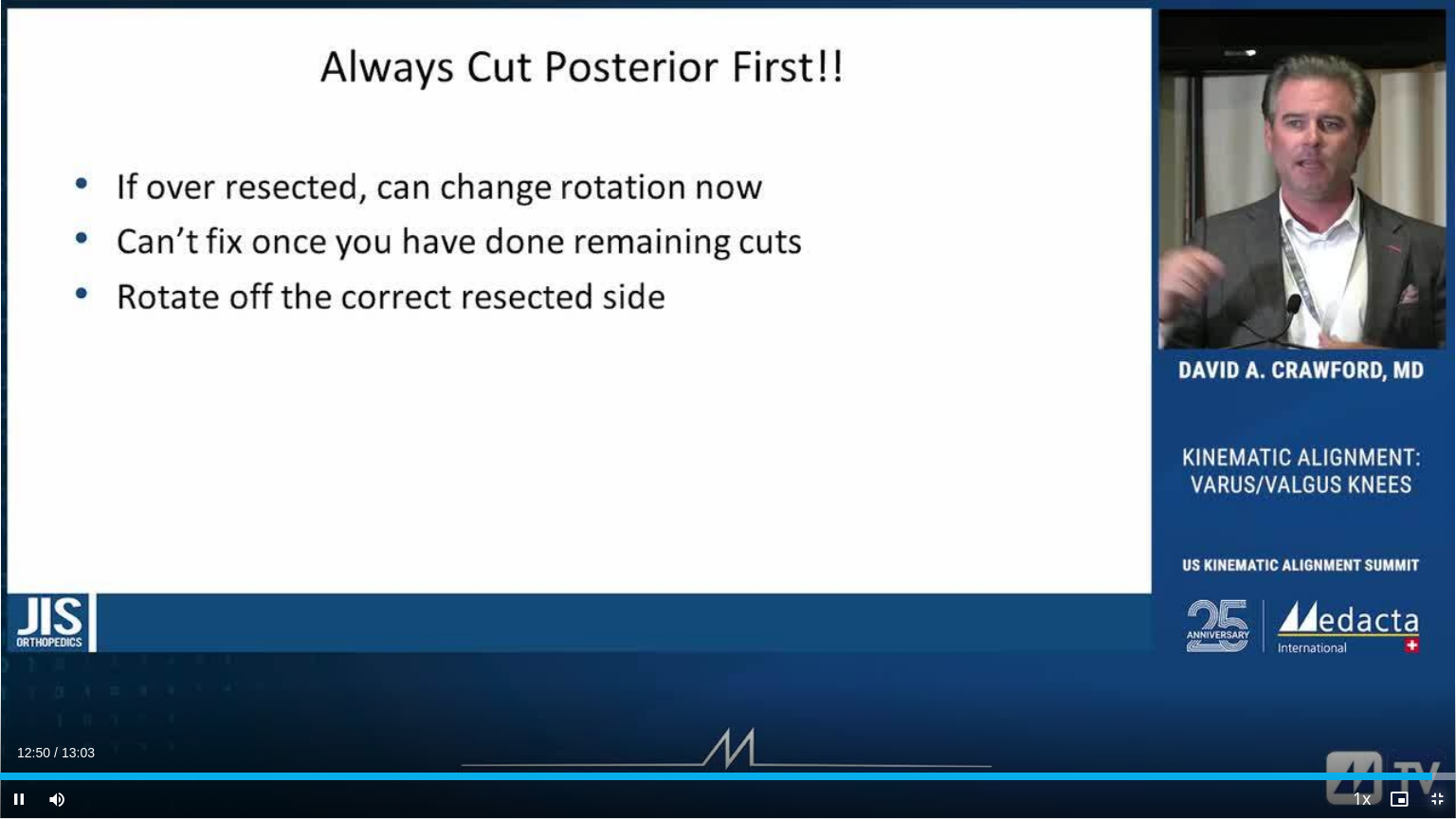 click at bounding box center (1437, 799) 